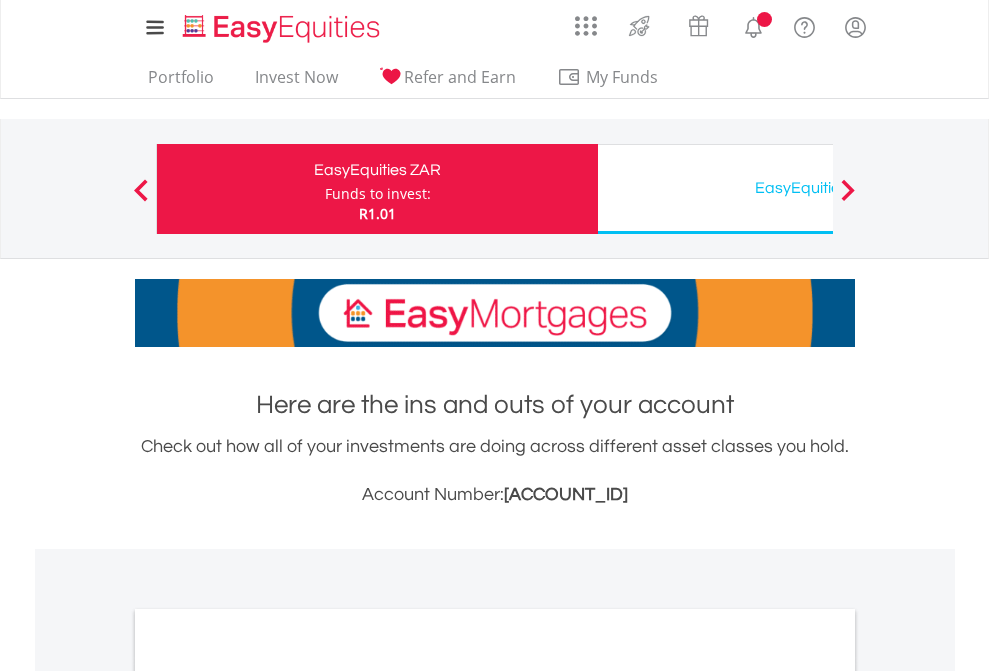 scroll, scrollTop: 0, scrollLeft: 0, axis: both 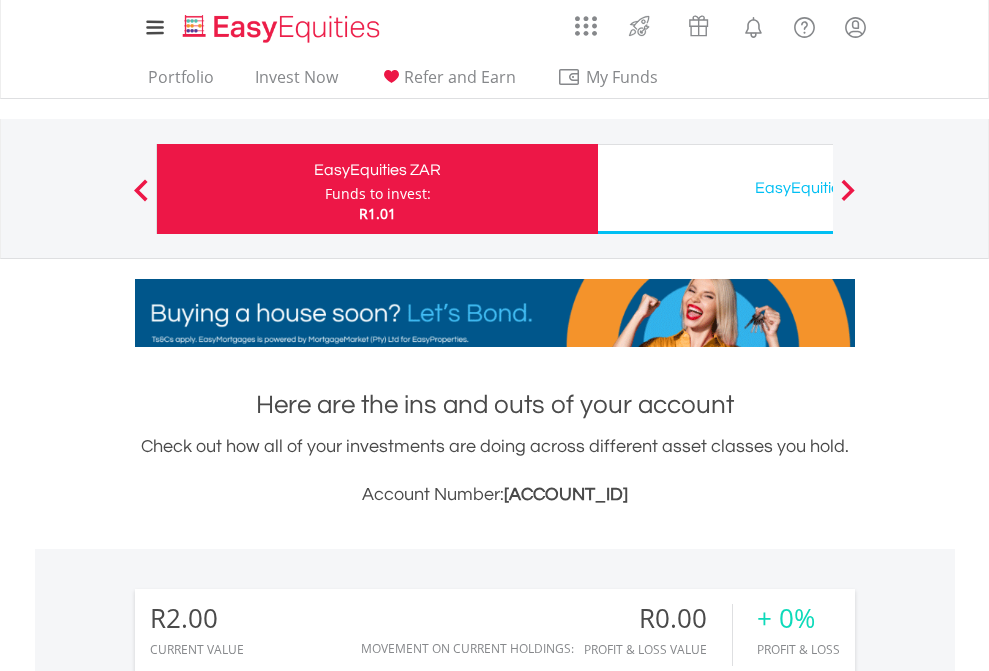 click on "Funds to invest:" at bounding box center (378, 194) 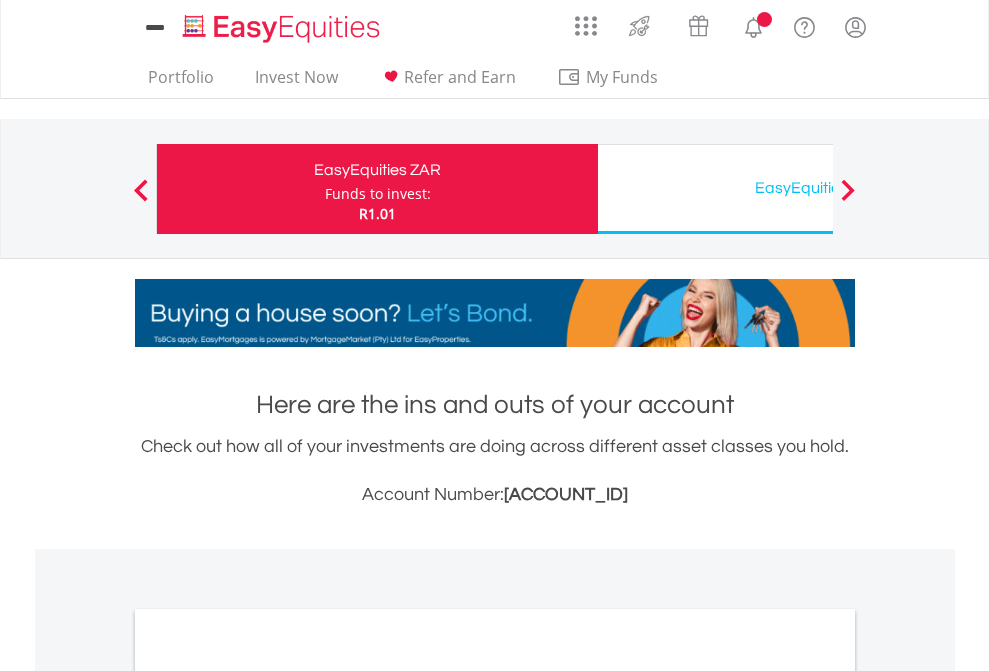 scroll, scrollTop: 0, scrollLeft: 0, axis: both 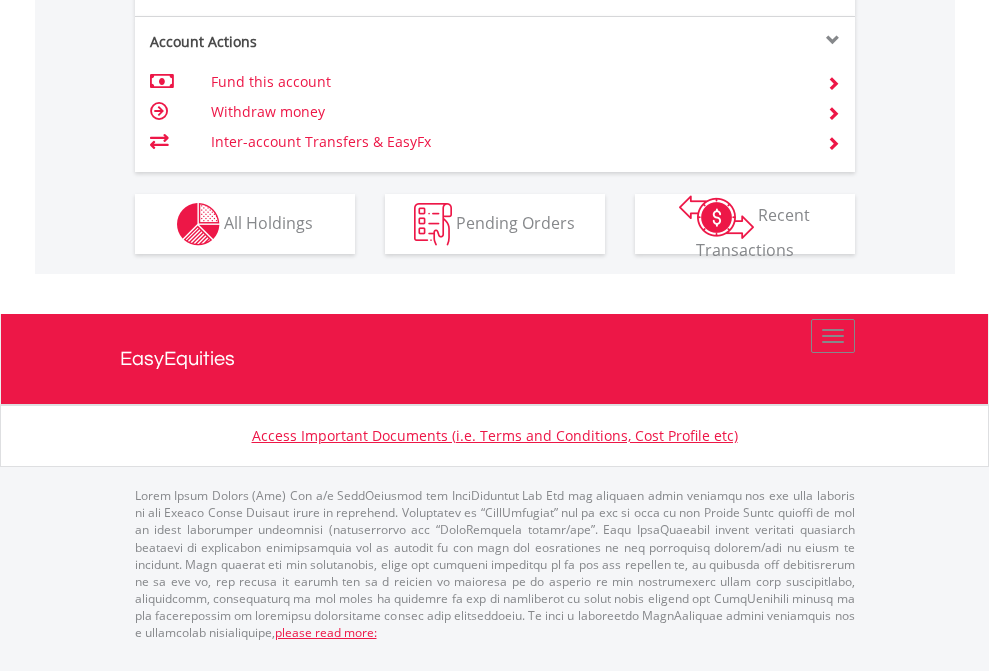 click on "Investment types" at bounding box center (706, -337) 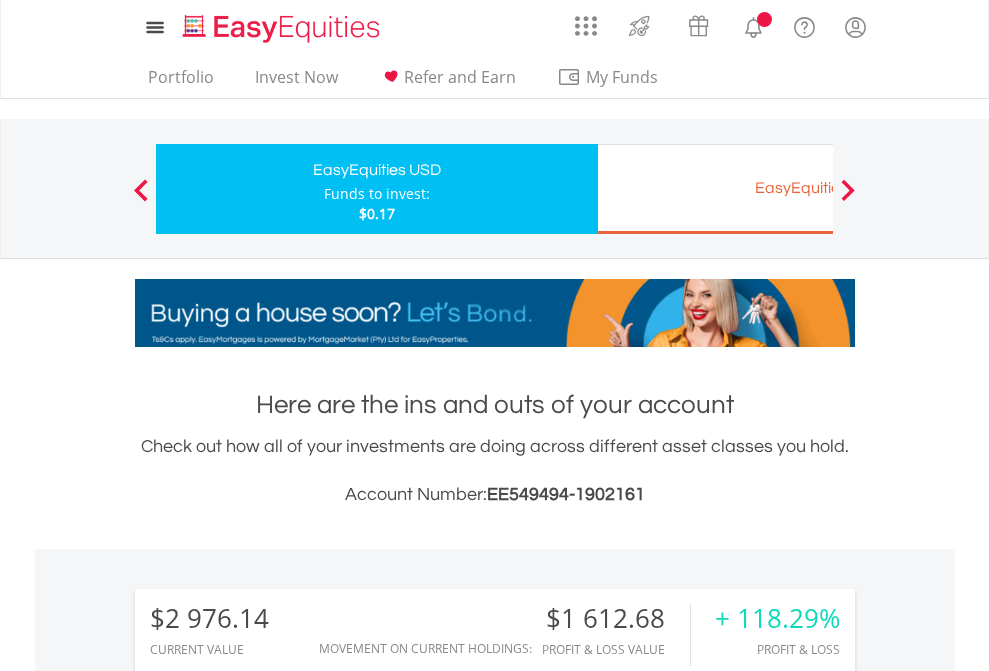 scroll, scrollTop: 0, scrollLeft: 0, axis: both 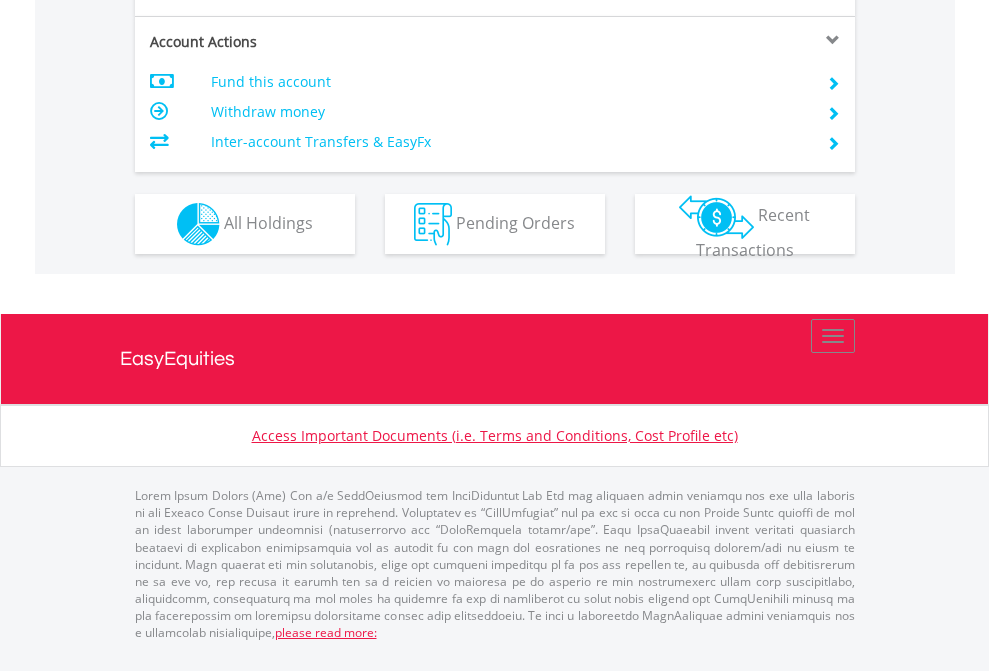 click on "Investment types" at bounding box center (706, -337) 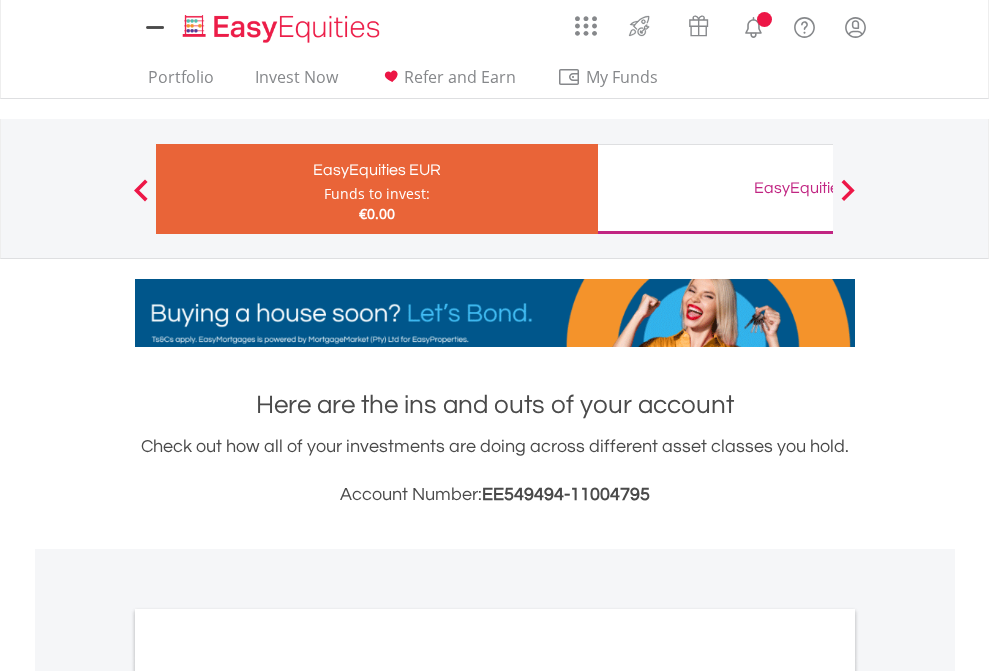 scroll, scrollTop: 0, scrollLeft: 0, axis: both 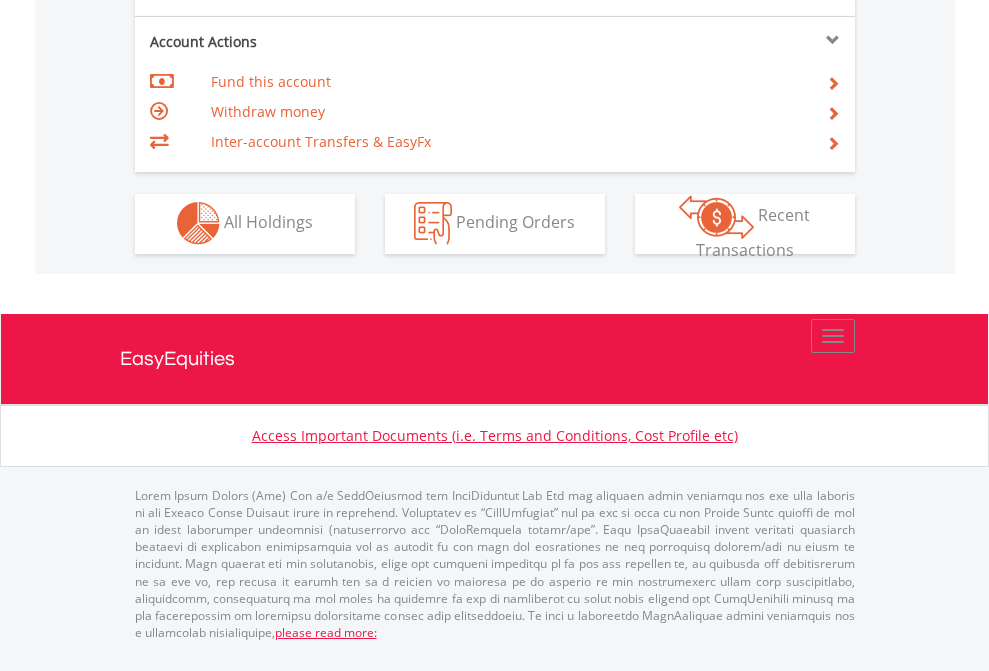 click on "Investment types" at bounding box center [706, -353] 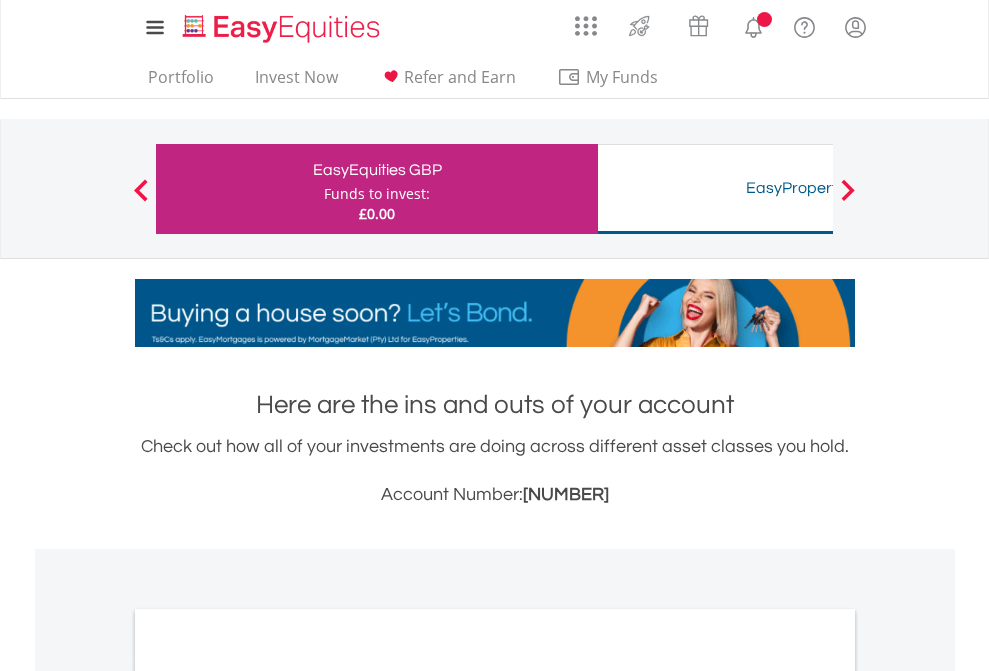 scroll, scrollTop: 0, scrollLeft: 0, axis: both 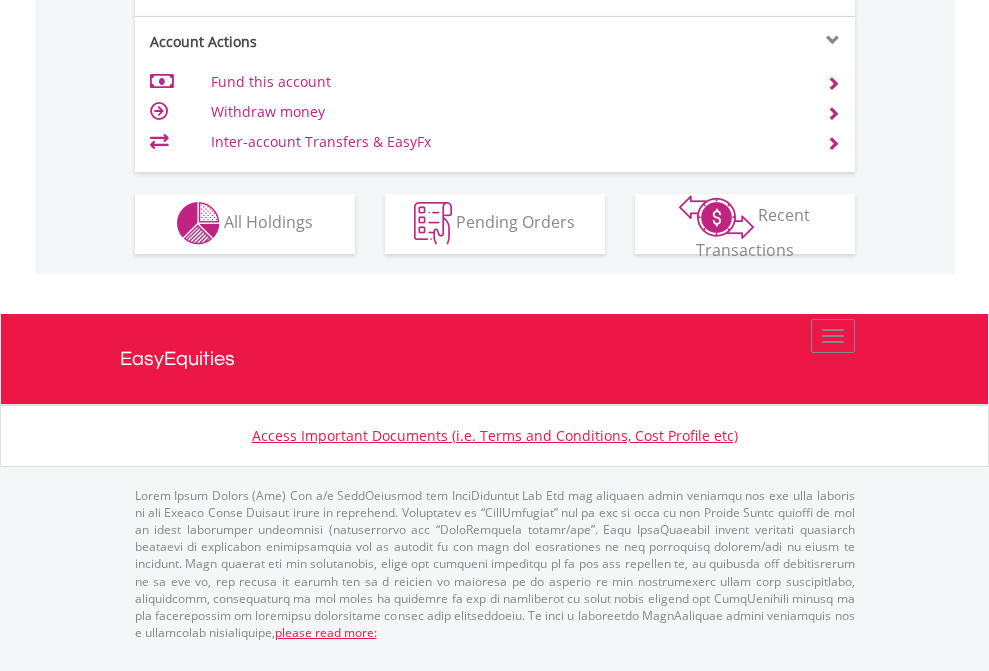 click on "Investment types" at bounding box center [706, -353] 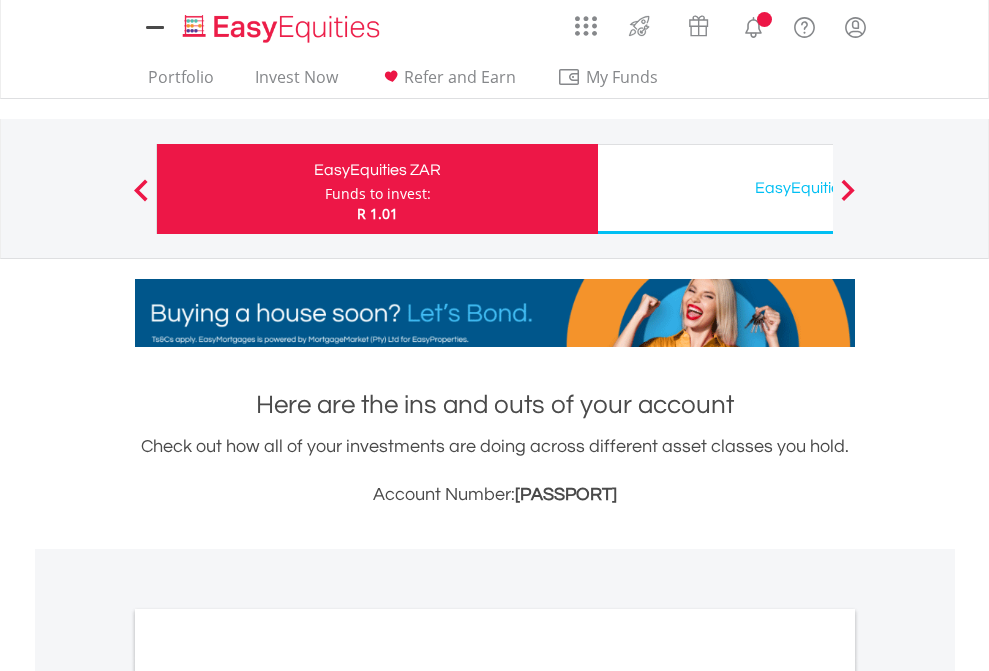scroll, scrollTop: 0, scrollLeft: 0, axis: both 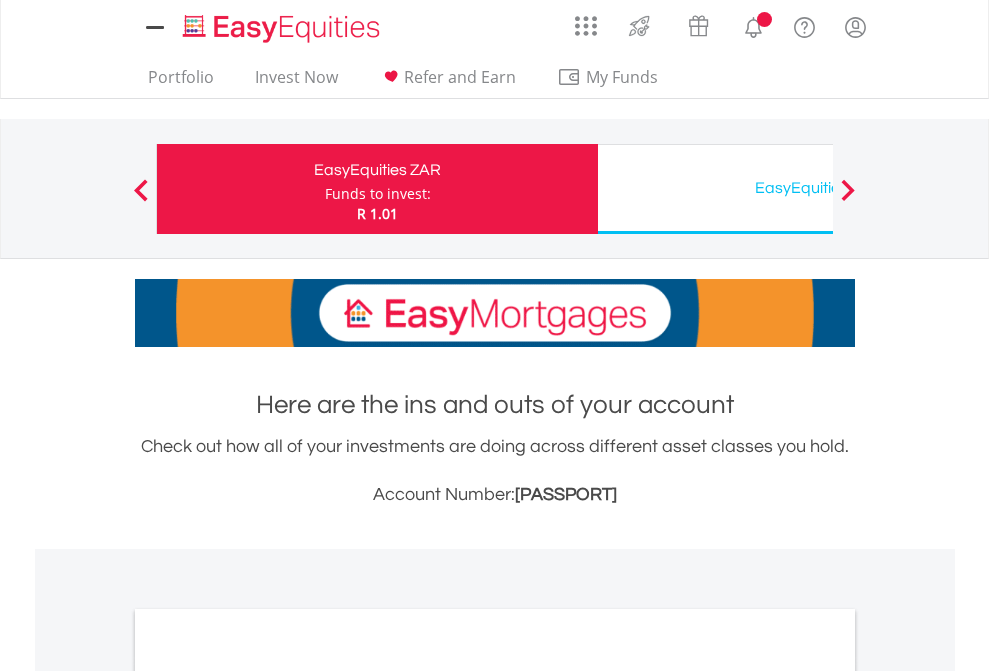 click on "All Holdings" at bounding box center (268, 1096) 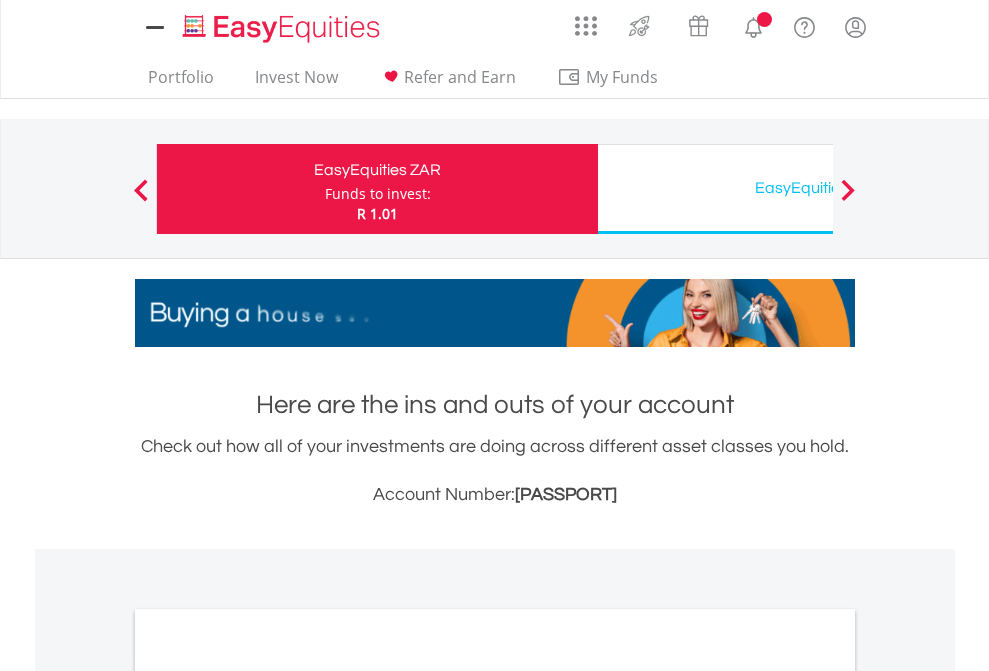 scroll, scrollTop: 1202, scrollLeft: 0, axis: vertical 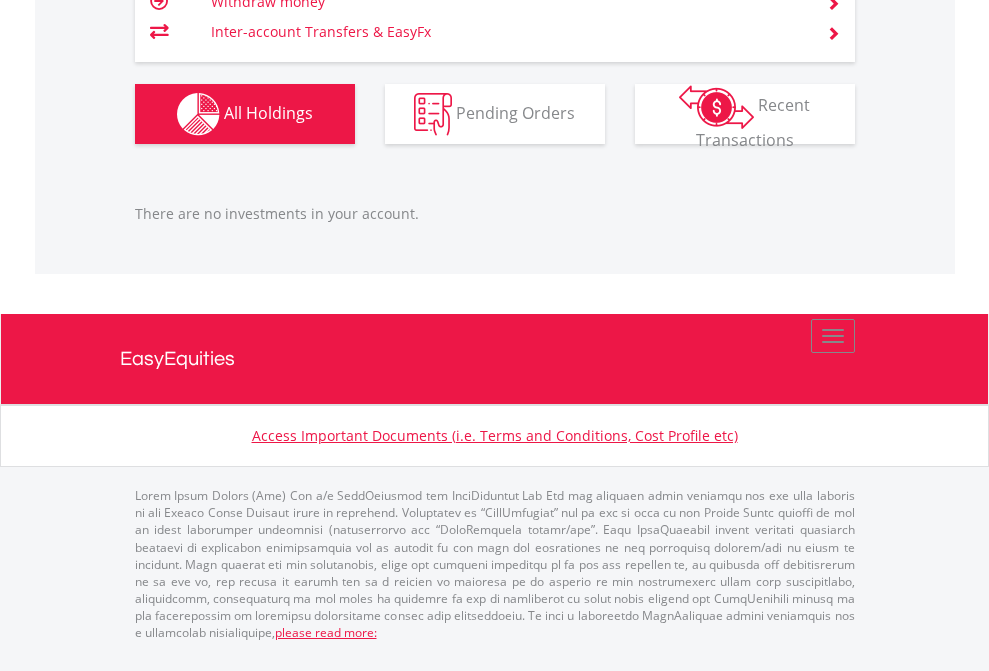 click on "EasyEquities USD" at bounding box center (818, -1206) 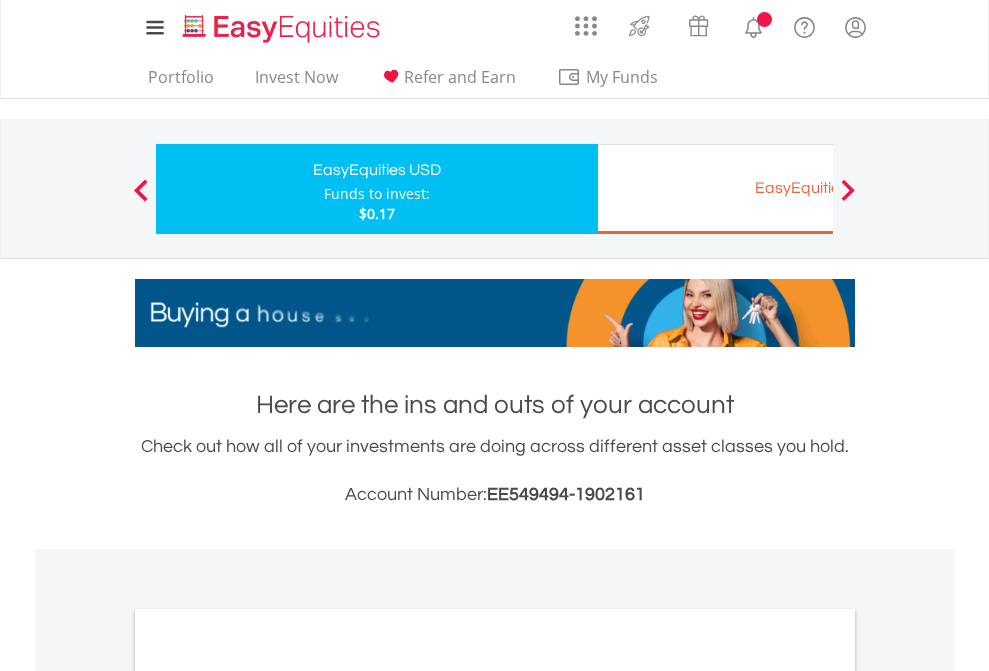 scroll, scrollTop: 1202, scrollLeft: 0, axis: vertical 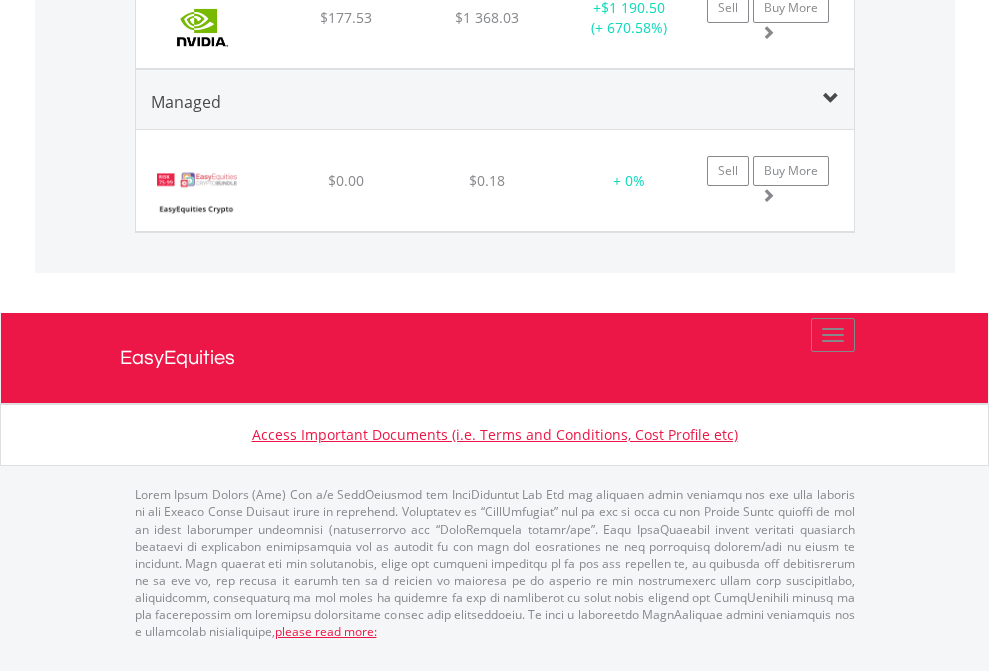 click on "EasyEquities EUR" at bounding box center [818, -2057] 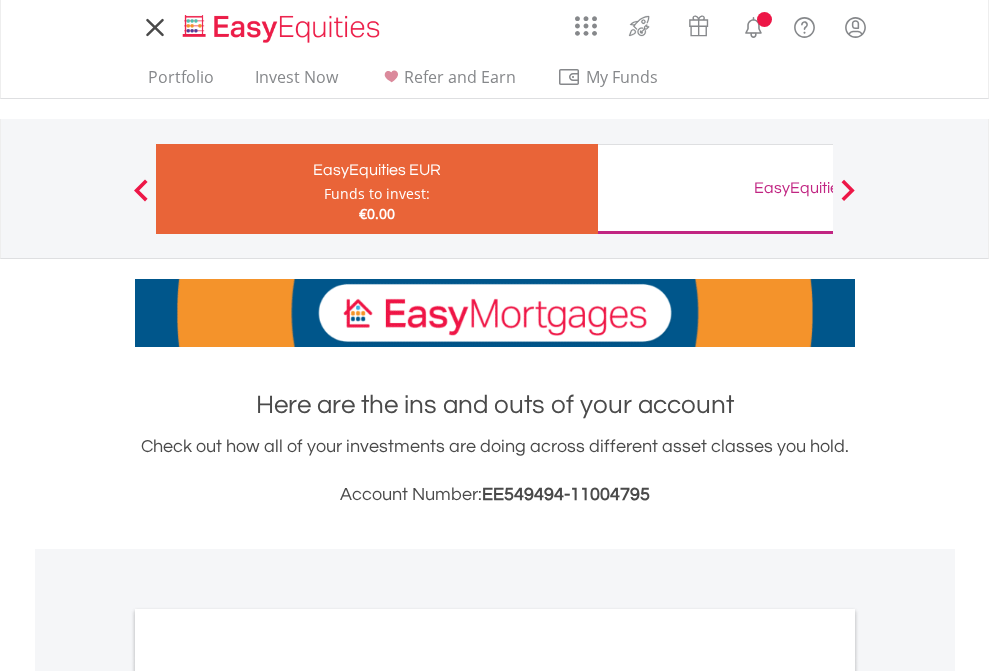 scroll, scrollTop: 0, scrollLeft: 0, axis: both 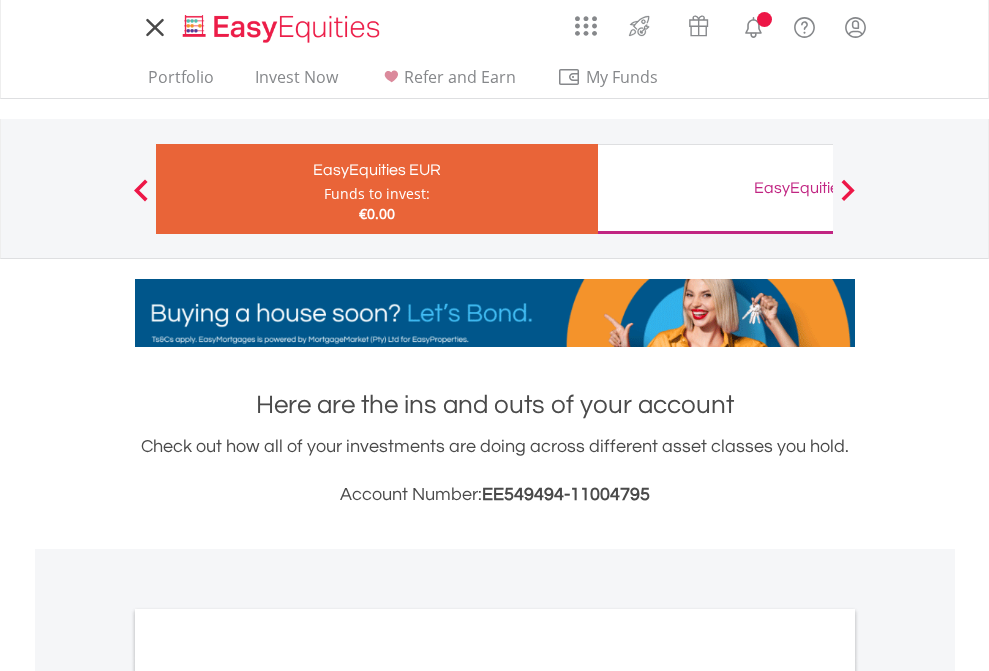 click on "All Holdings" at bounding box center (268, 1096) 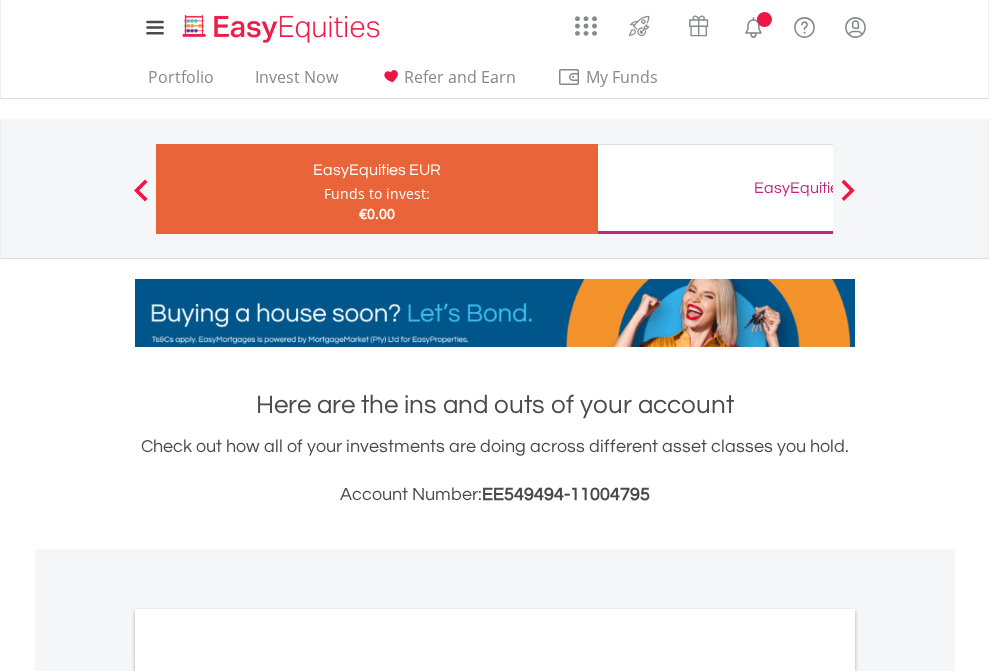 scroll, scrollTop: 1202, scrollLeft: 0, axis: vertical 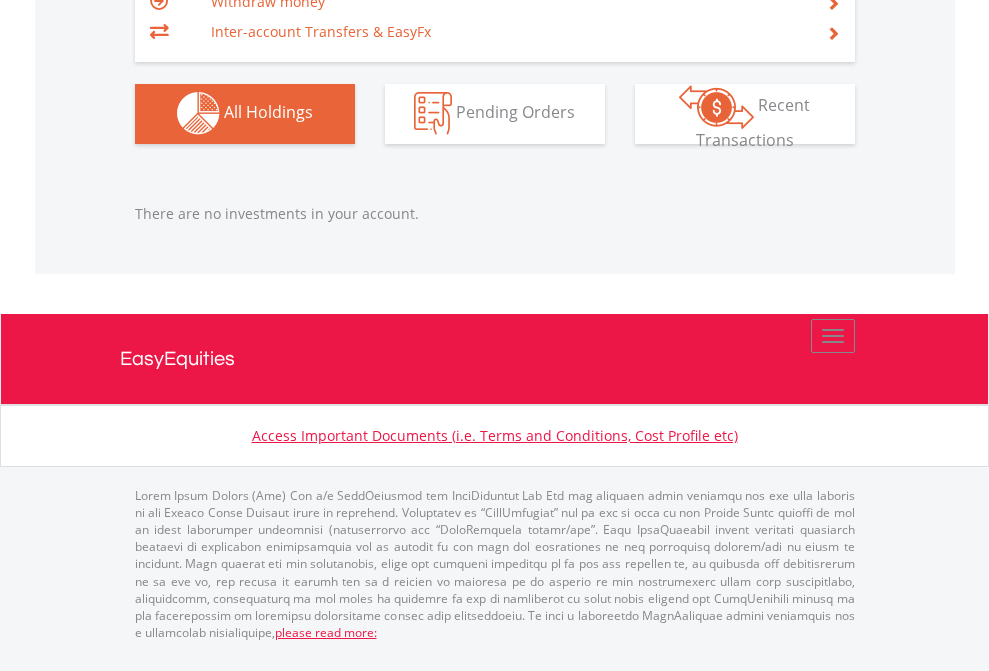 click on "EasyEquities GBP" at bounding box center [818, -1142] 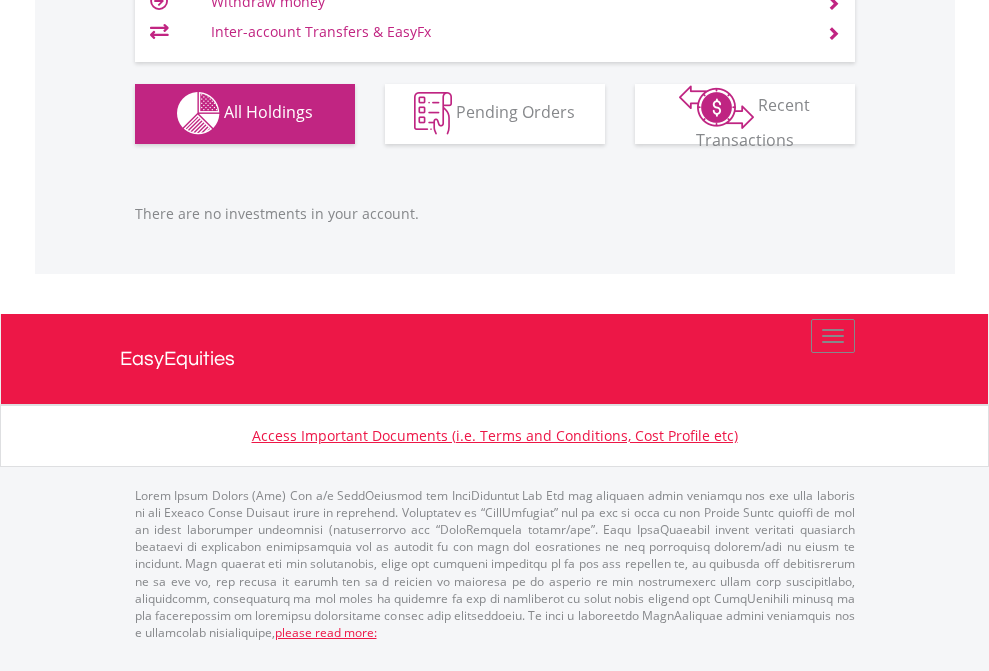 scroll, scrollTop: 1980, scrollLeft: 0, axis: vertical 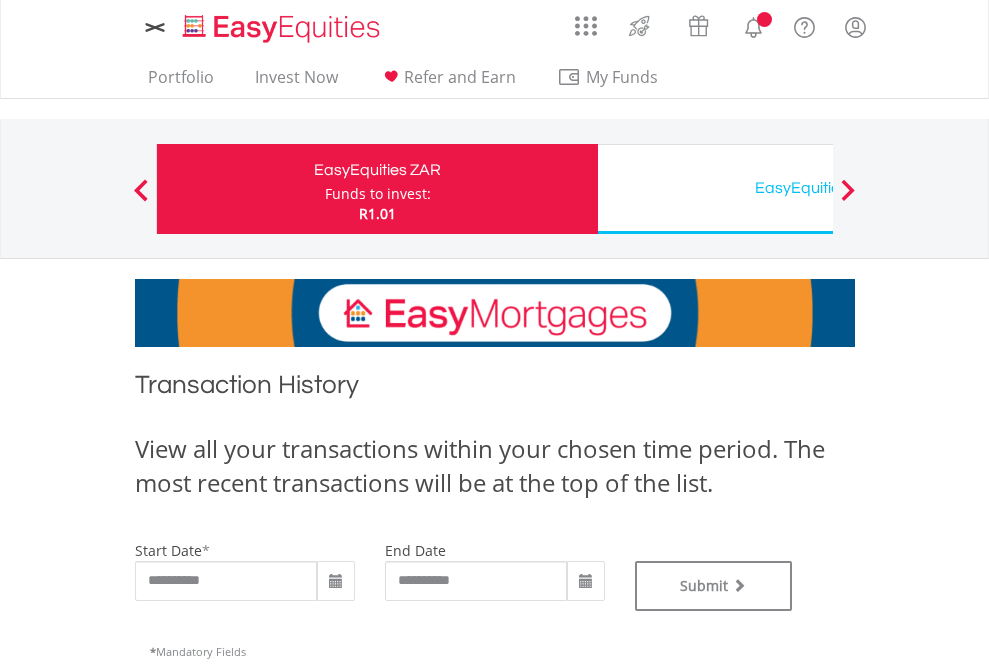 type on "**********" 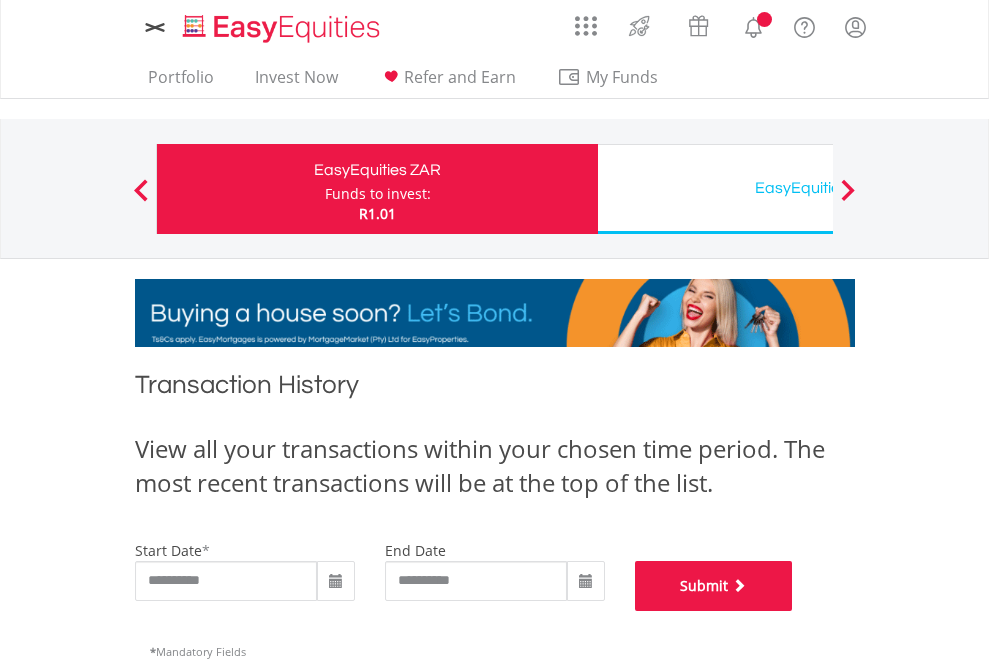 click on "Submit" at bounding box center [714, 586] 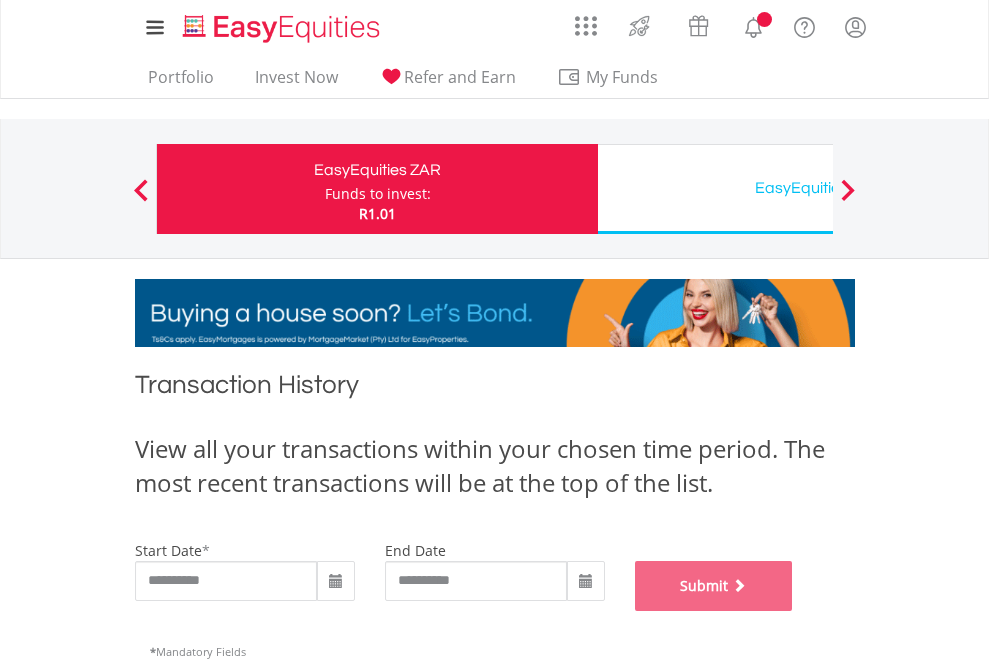 scroll, scrollTop: 811, scrollLeft: 0, axis: vertical 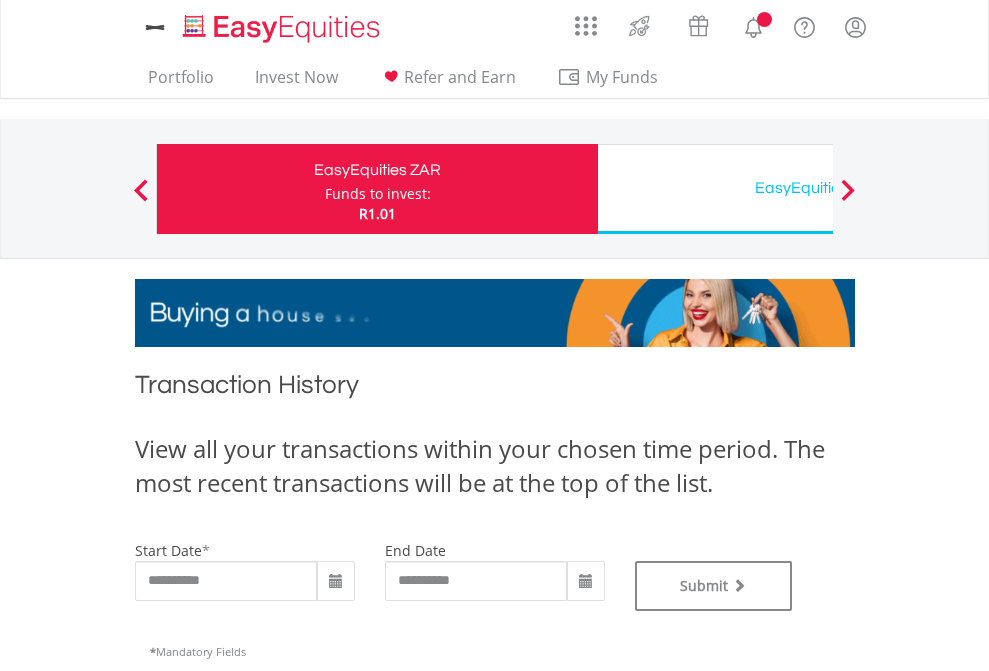 click on "EasyEquities USD" at bounding box center [818, 188] 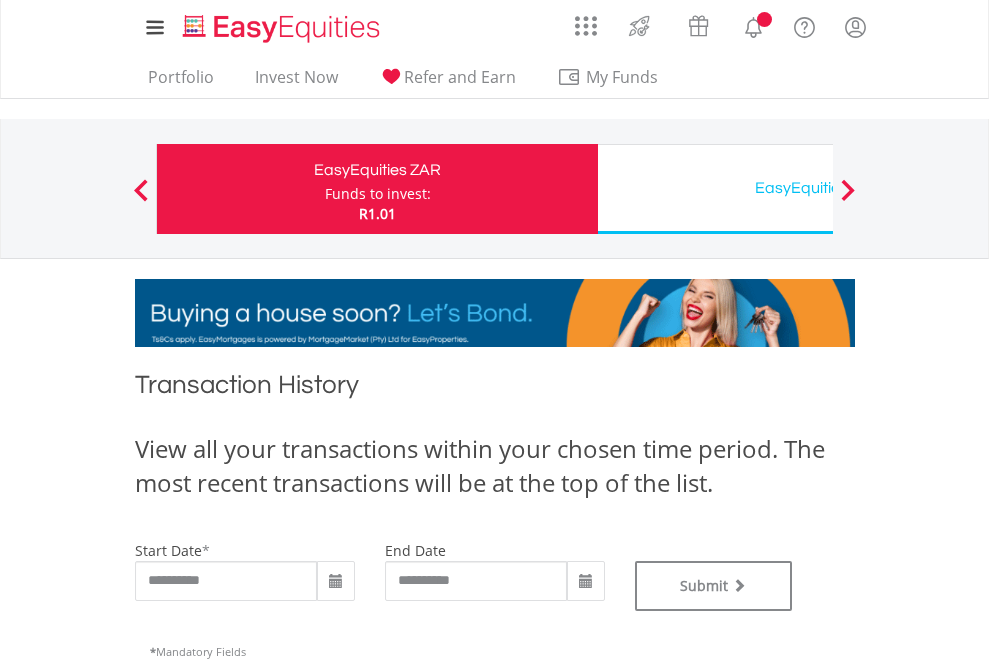 type on "**********" 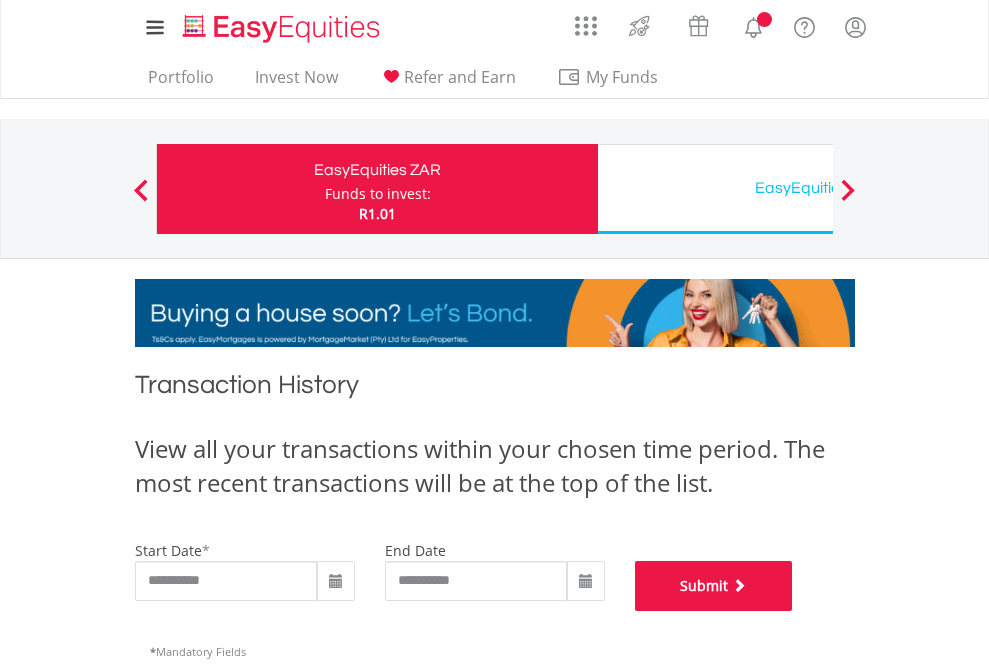 click on "Submit" at bounding box center (714, 586) 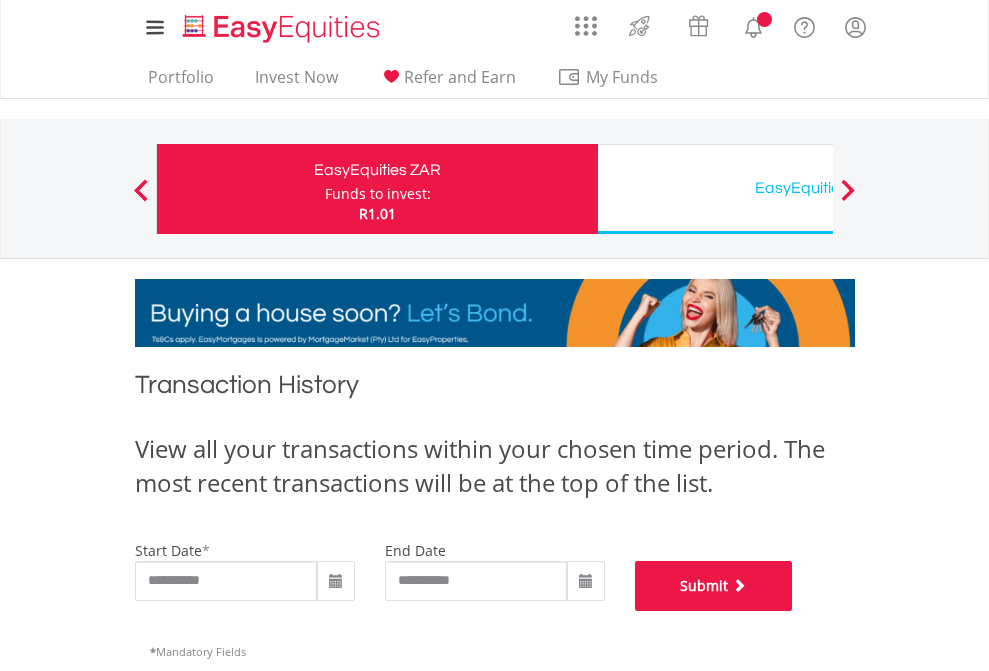 scroll, scrollTop: 811, scrollLeft: 0, axis: vertical 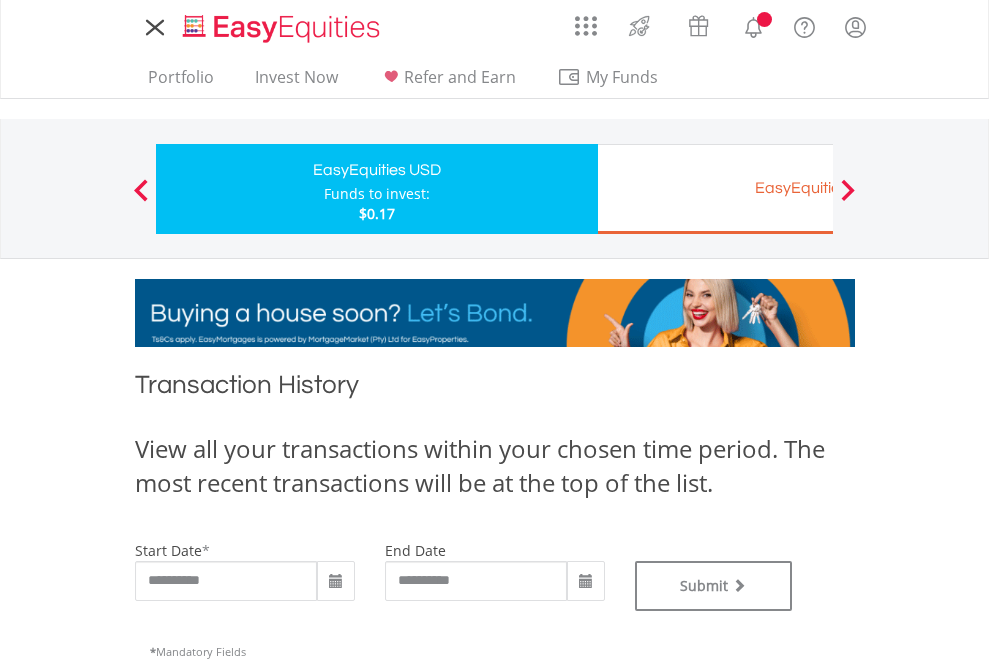 click on "EasyEquities EUR" at bounding box center (818, 188) 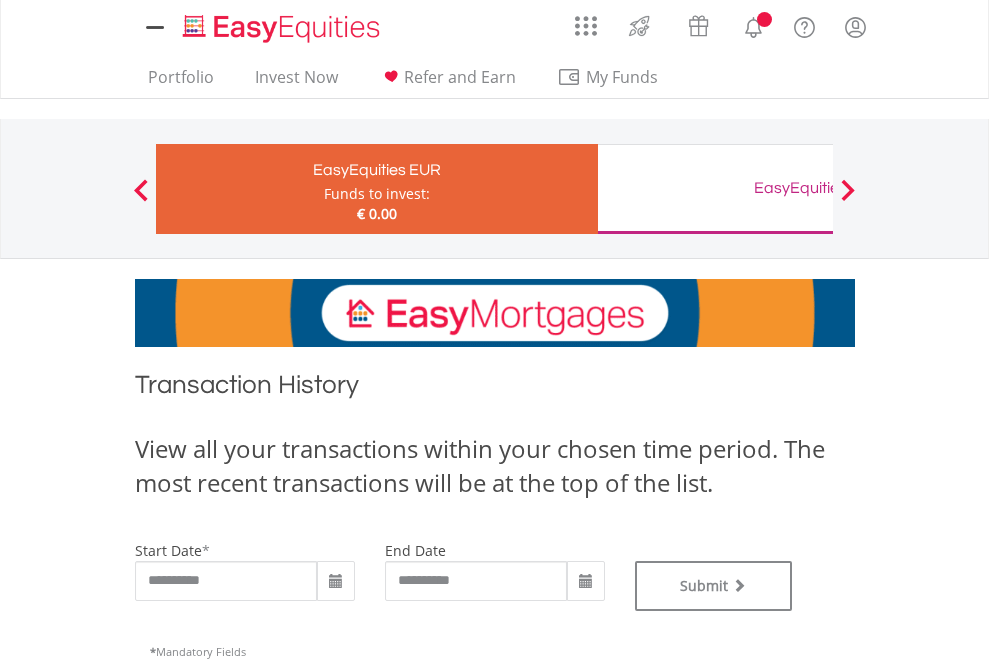 scroll, scrollTop: 0, scrollLeft: 0, axis: both 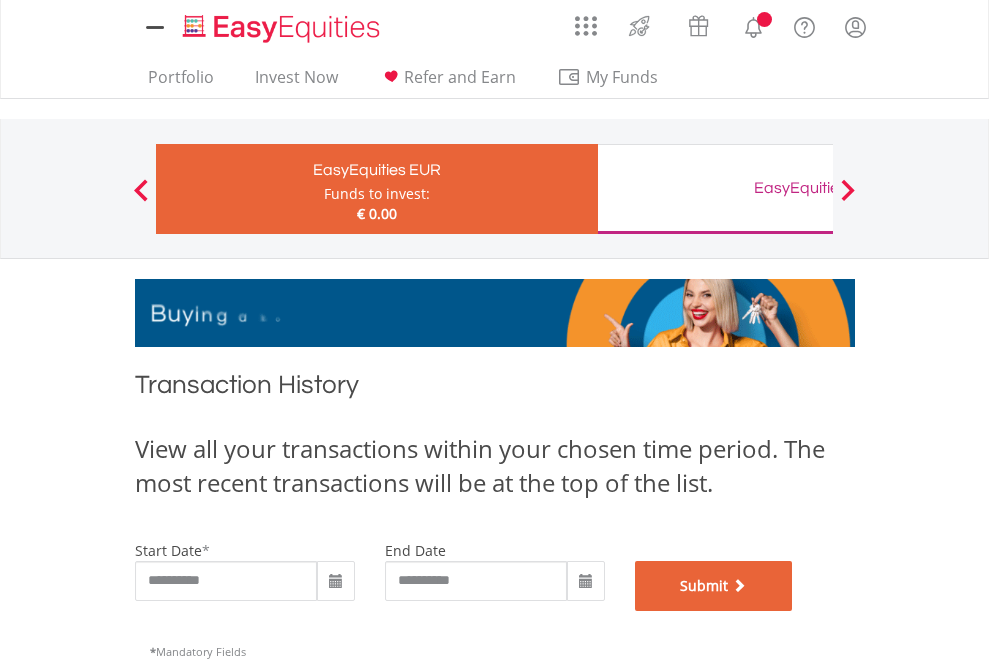 click on "Submit" at bounding box center (714, 586) 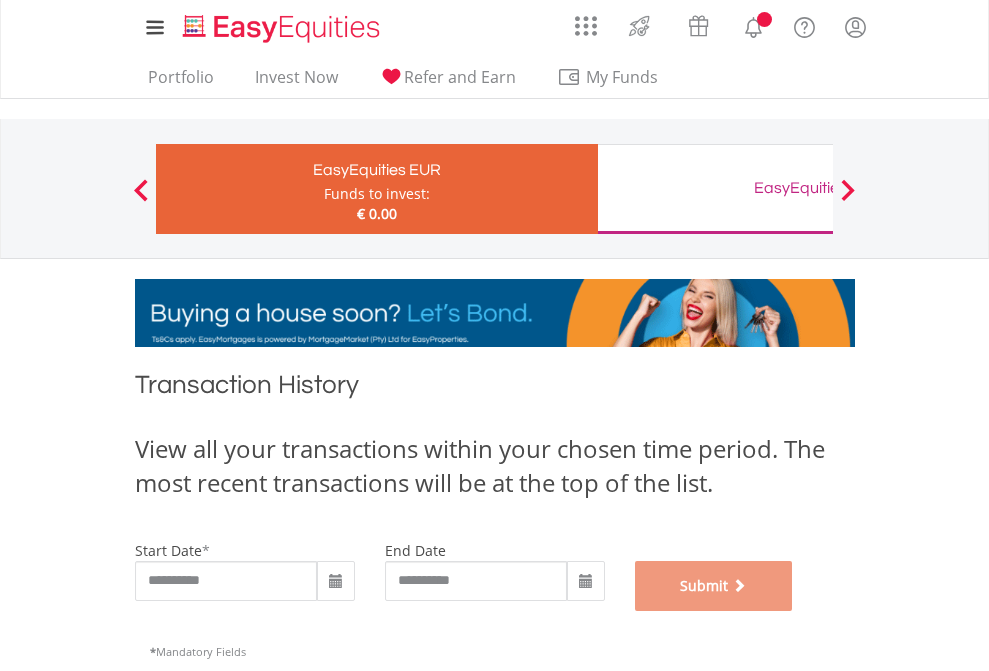 scroll, scrollTop: 811, scrollLeft: 0, axis: vertical 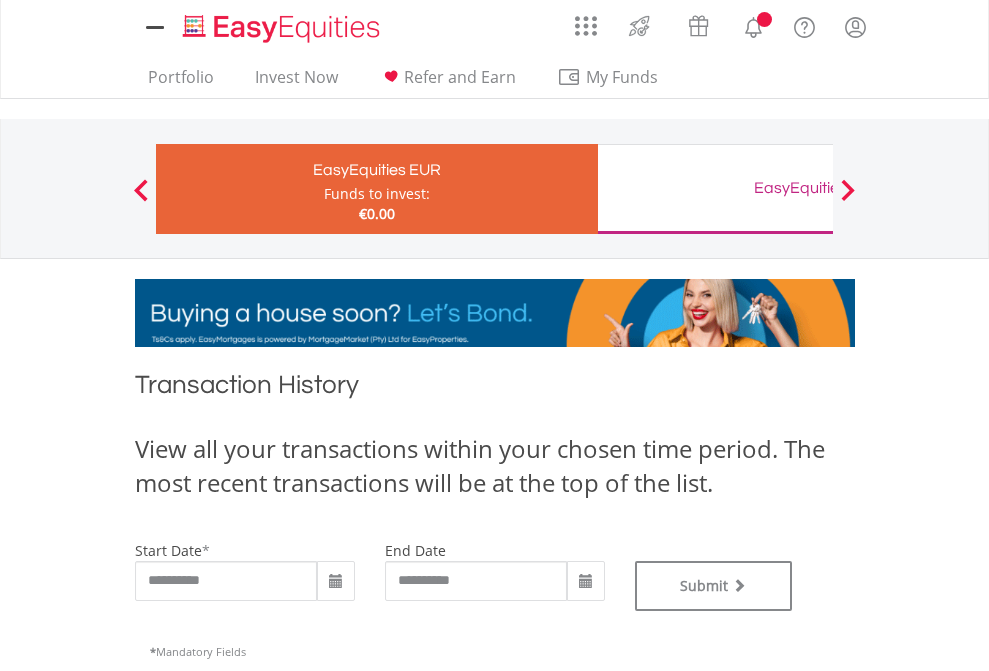click on "EasyEquities GBP" at bounding box center (818, 188) 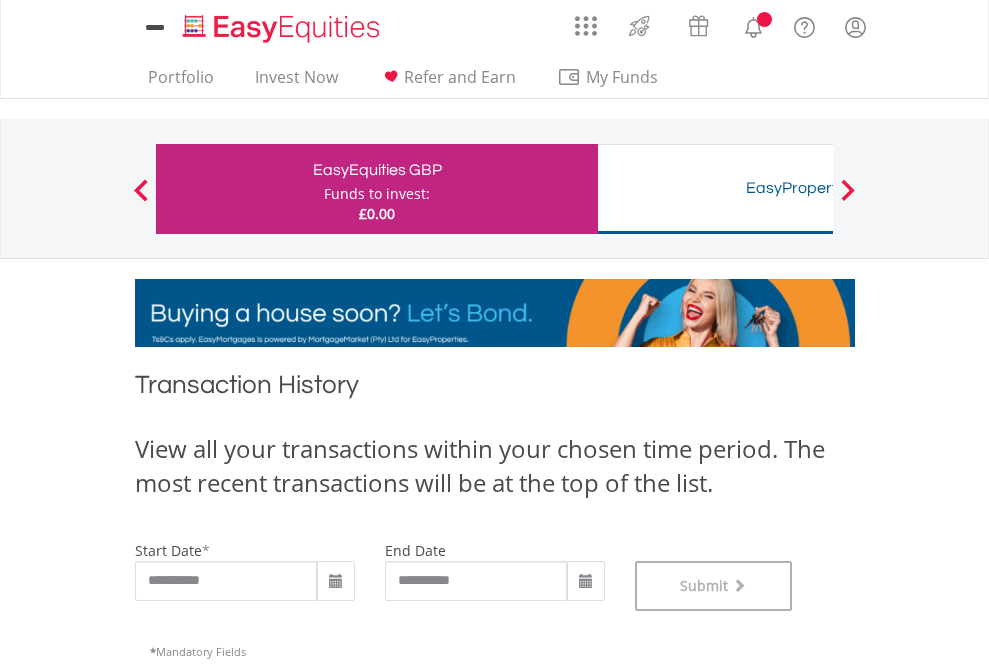 scroll, scrollTop: 811, scrollLeft: 0, axis: vertical 